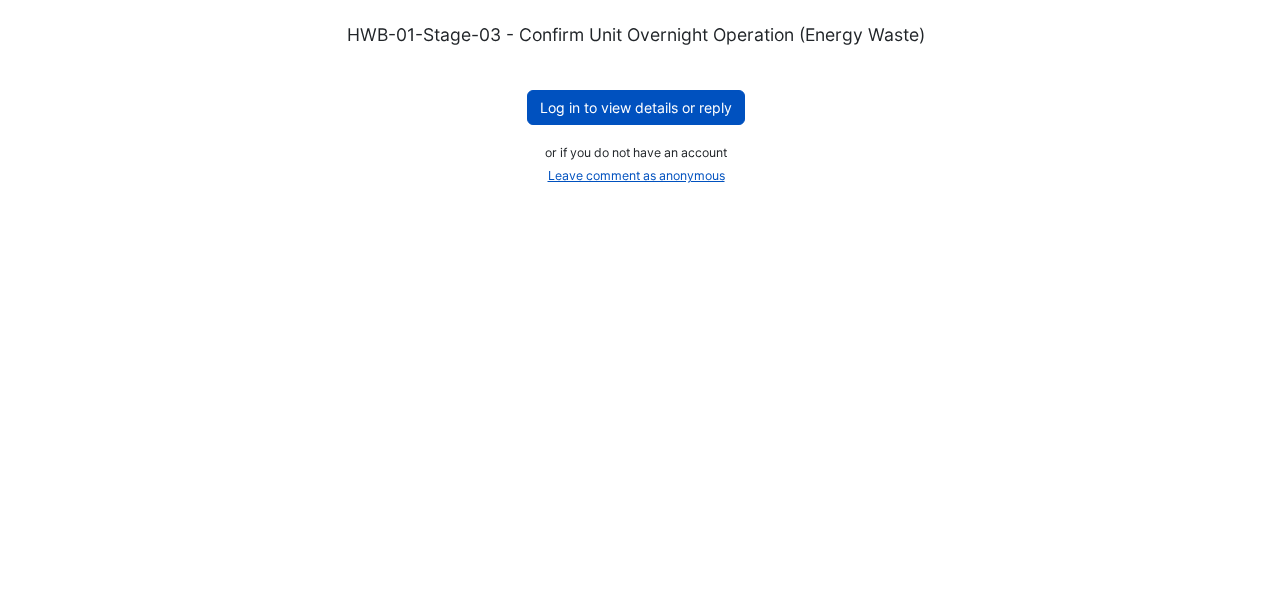 scroll, scrollTop: 0, scrollLeft: 0, axis: both 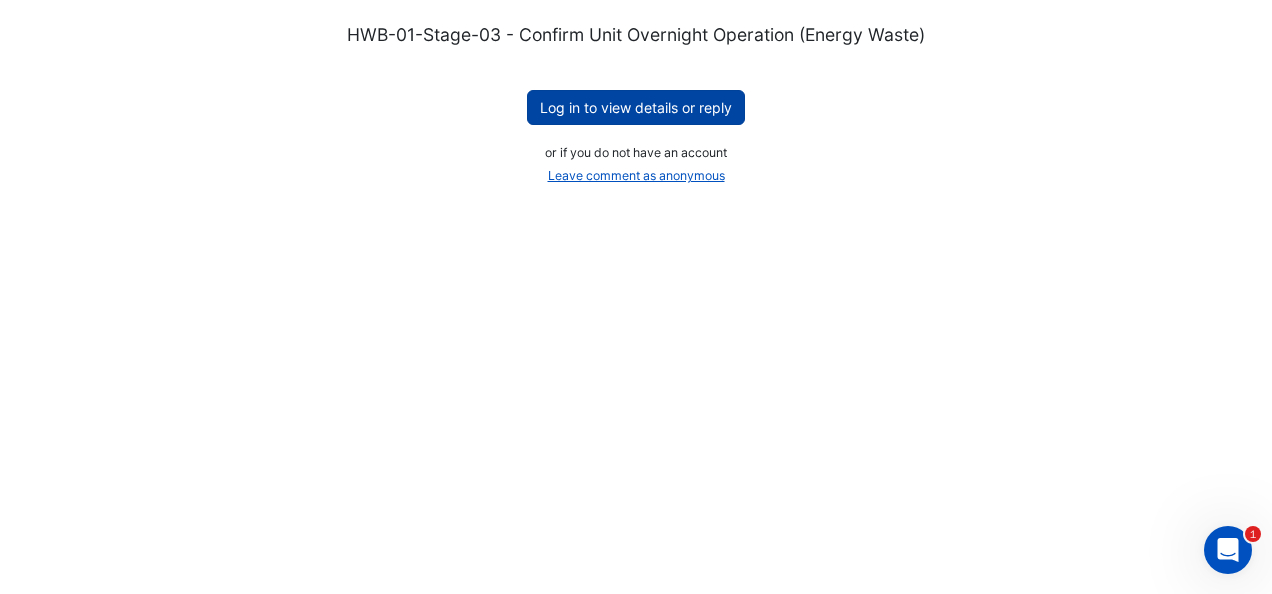 click on "Log in to view details or reply" 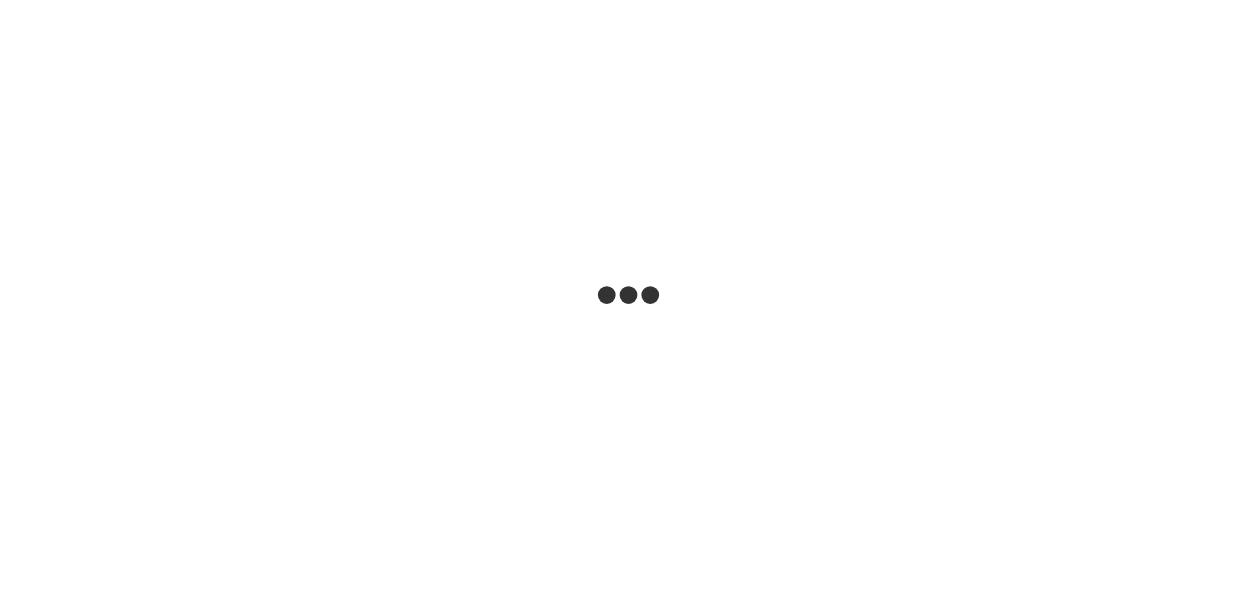 scroll, scrollTop: 0, scrollLeft: 0, axis: both 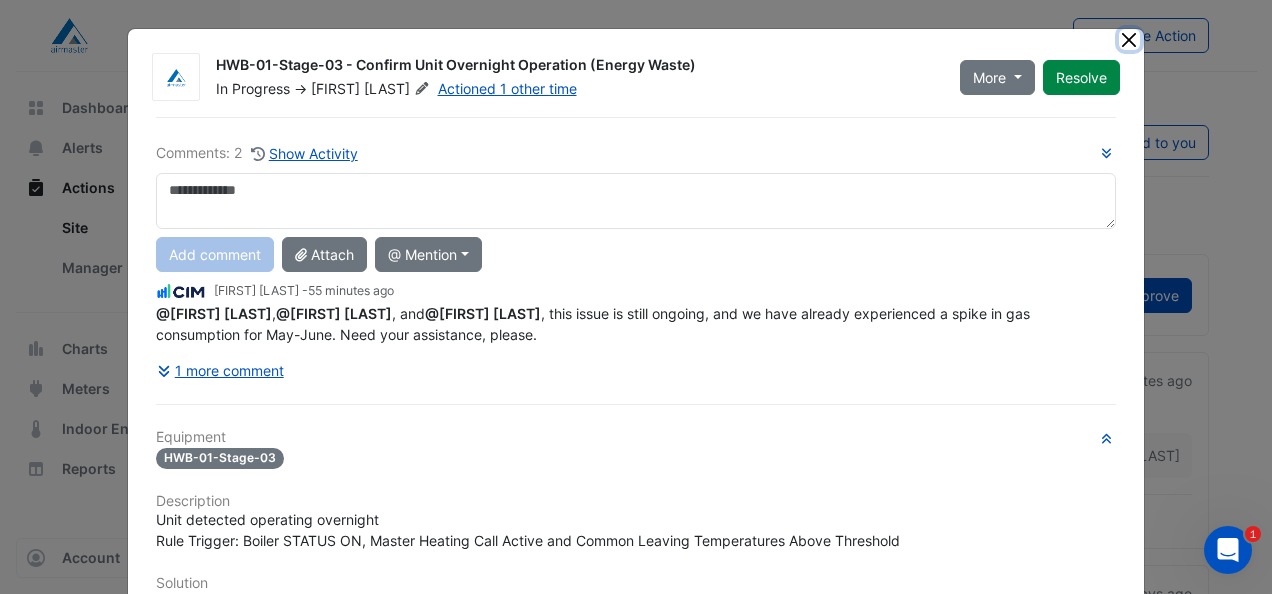 click 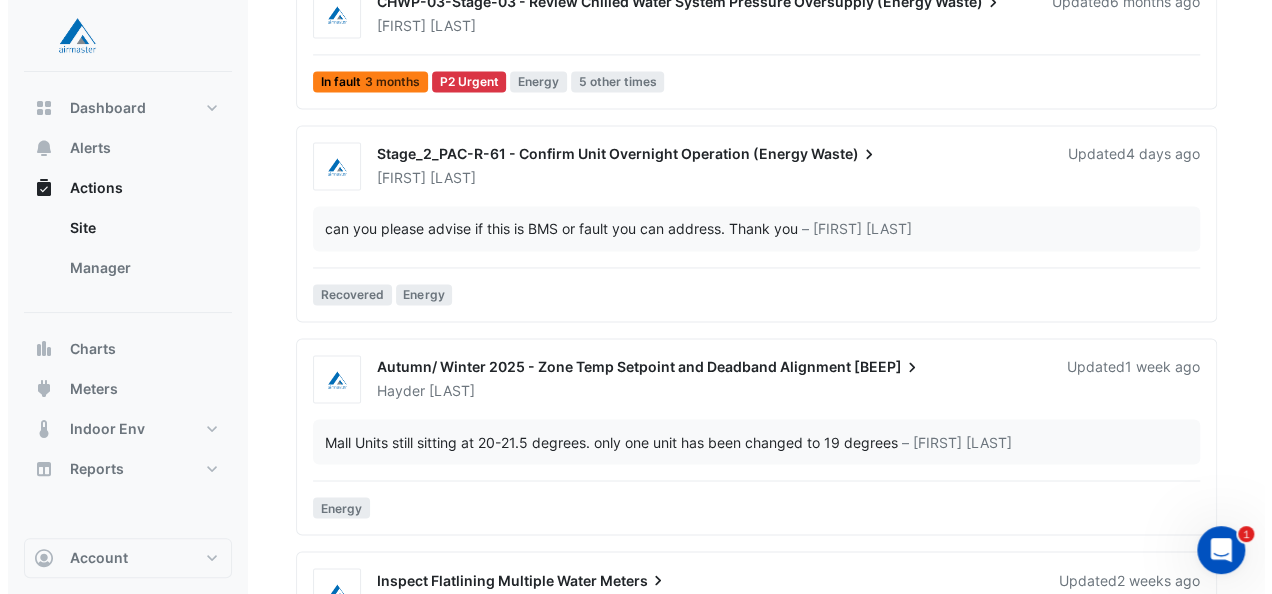 scroll, scrollTop: 1340, scrollLeft: 0, axis: vertical 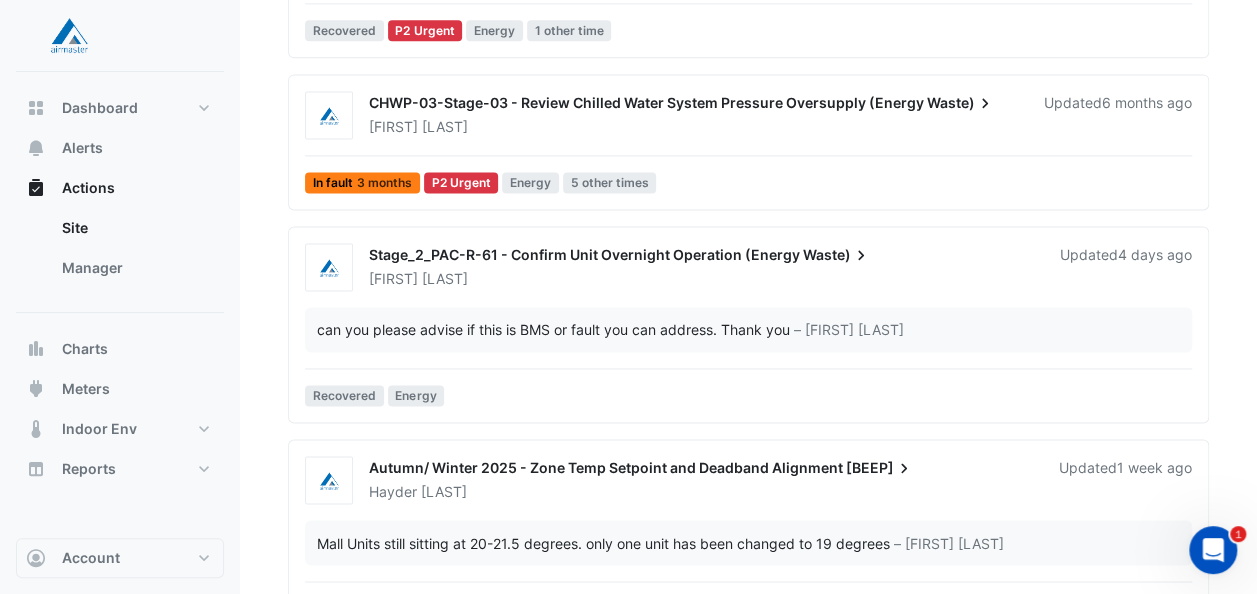 click on "Hayder
Jan" at bounding box center (702, 492) 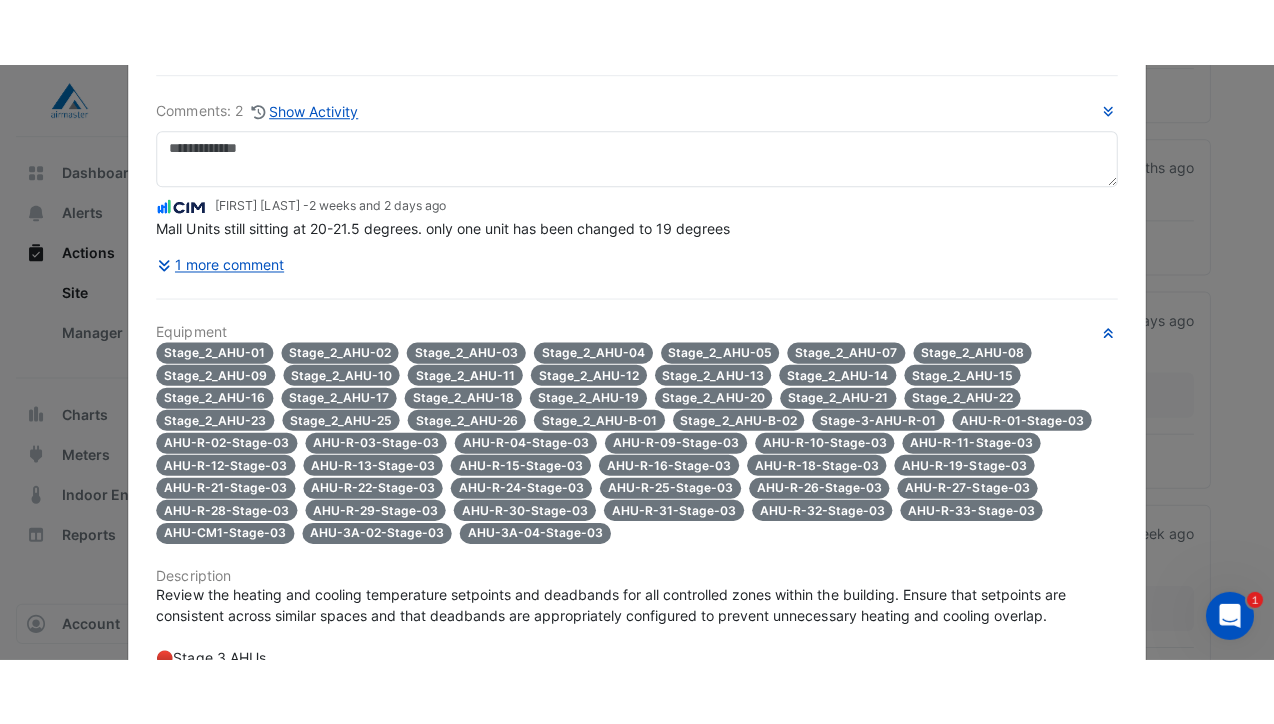 scroll, scrollTop: 100, scrollLeft: 0, axis: vertical 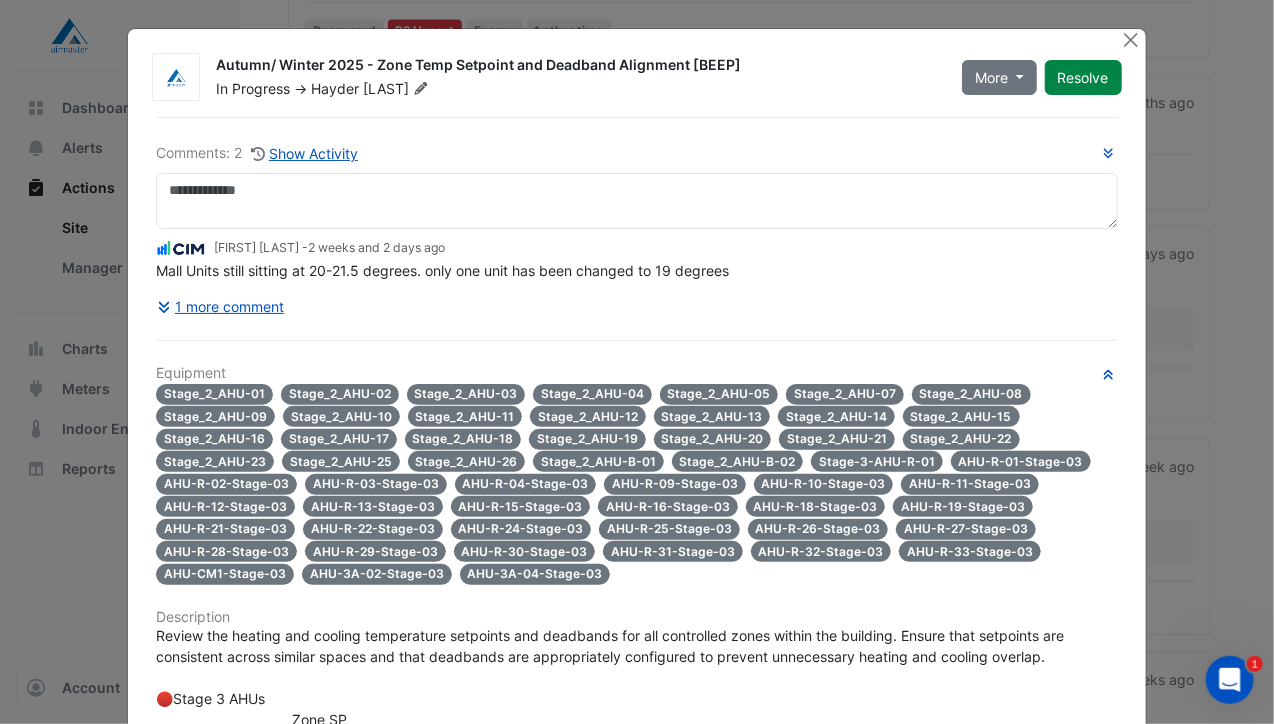 click on "Autumn/ Winter 2025 - Zone Temp Setpoint and Deadband Alignment [BEEP]" 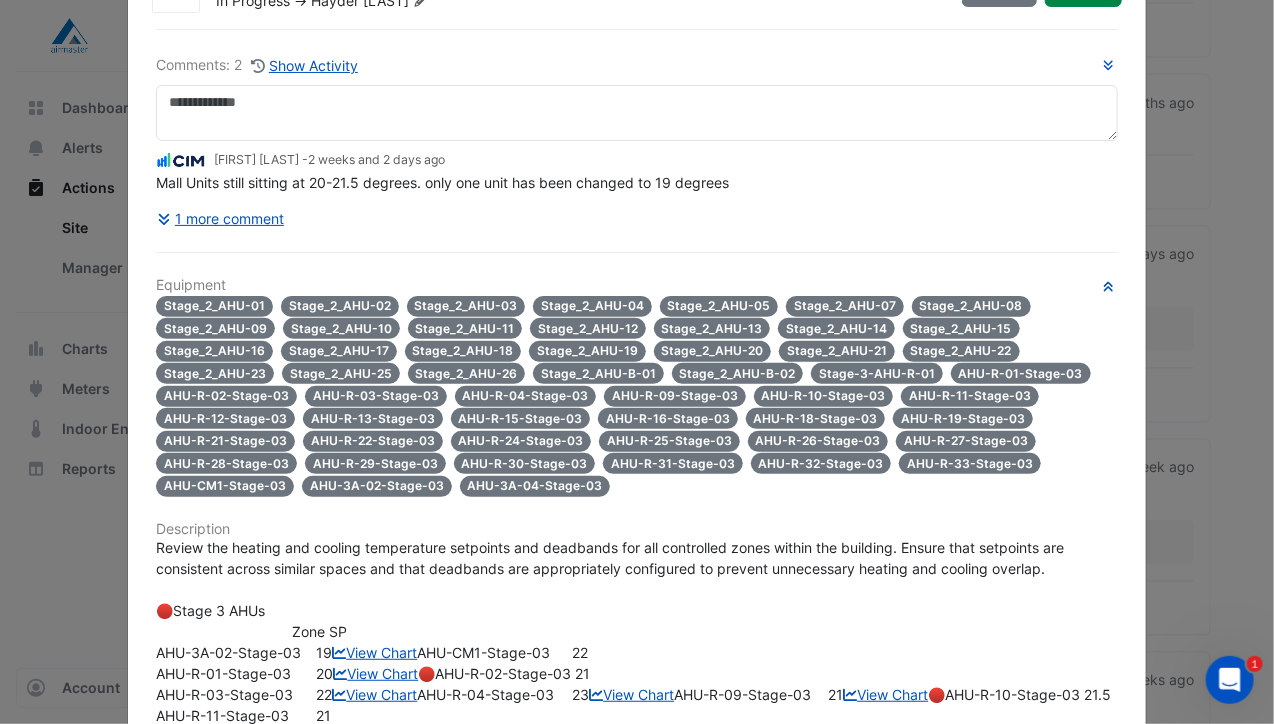 scroll, scrollTop: 0, scrollLeft: 0, axis: both 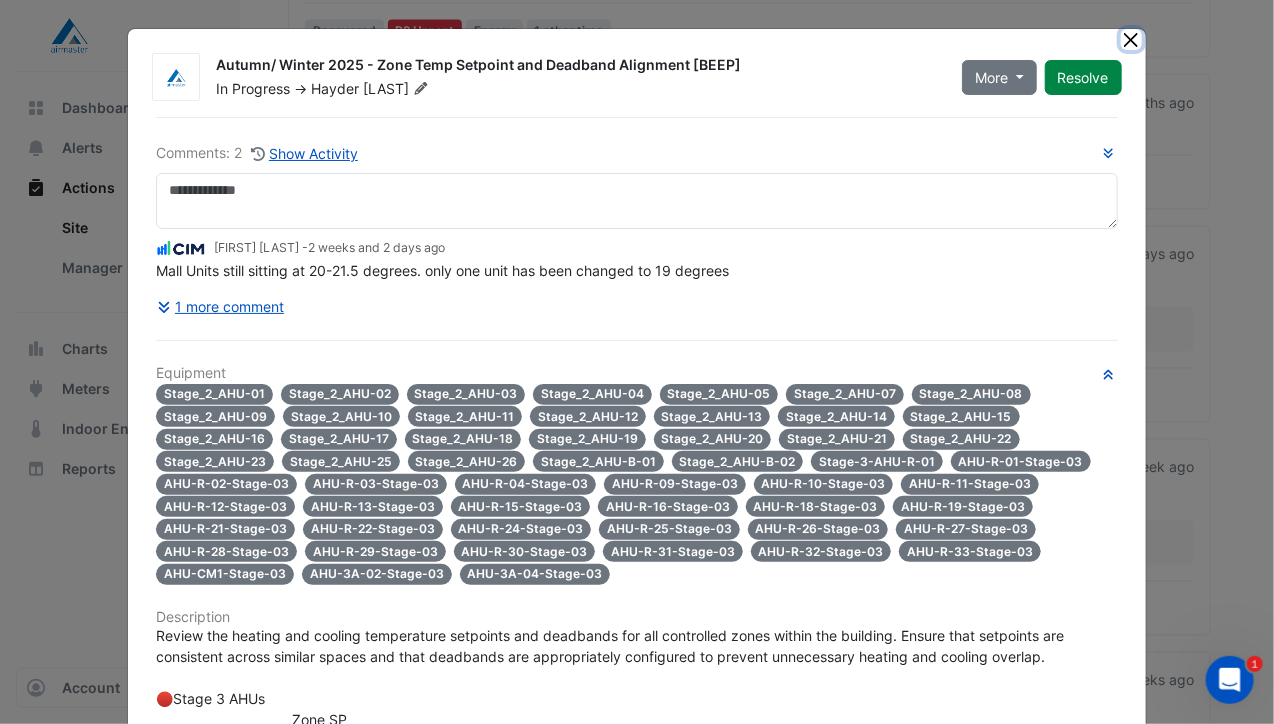 click 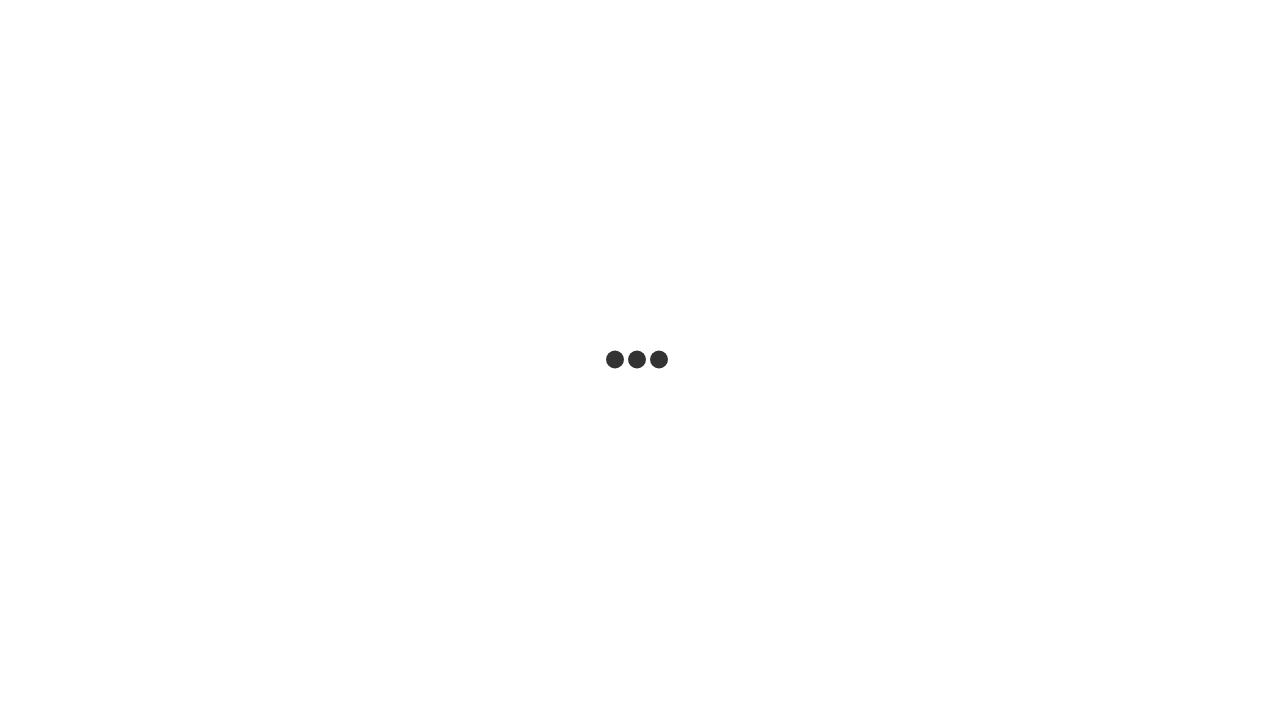 scroll, scrollTop: 0, scrollLeft: 0, axis: both 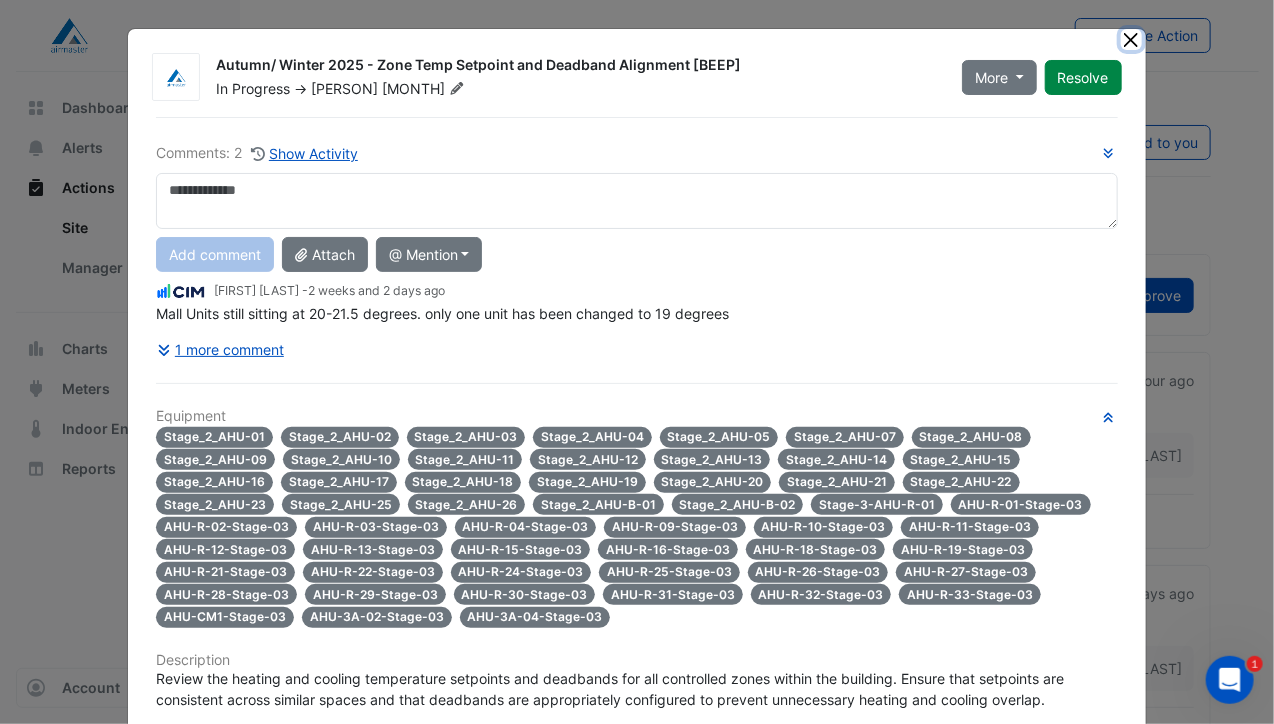 click 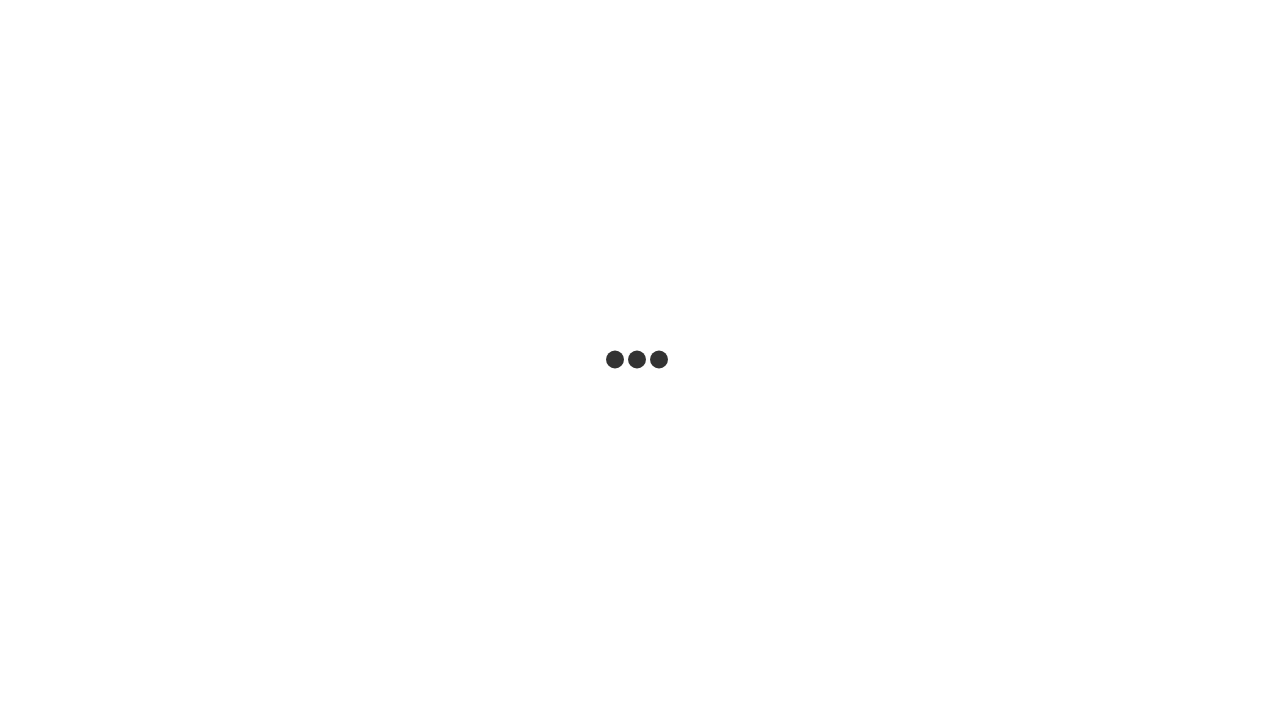 scroll, scrollTop: 0, scrollLeft: 0, axis: both 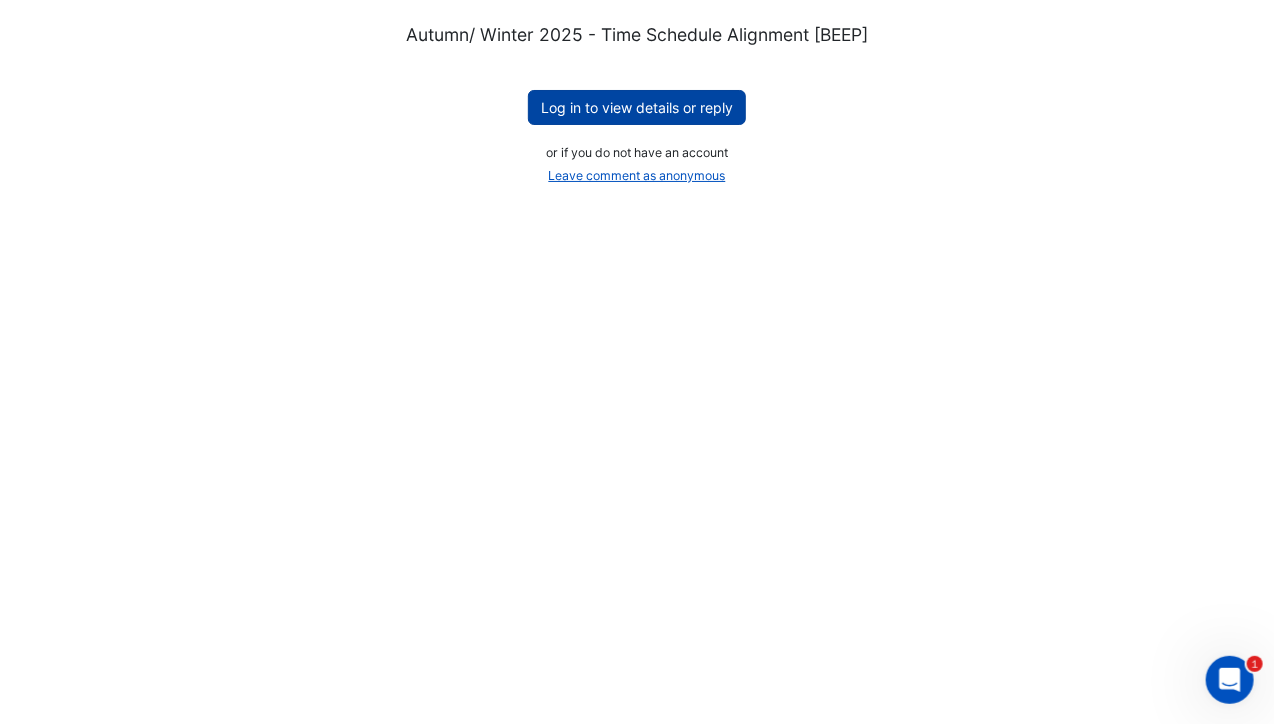 click on "Log in to view details or reply" 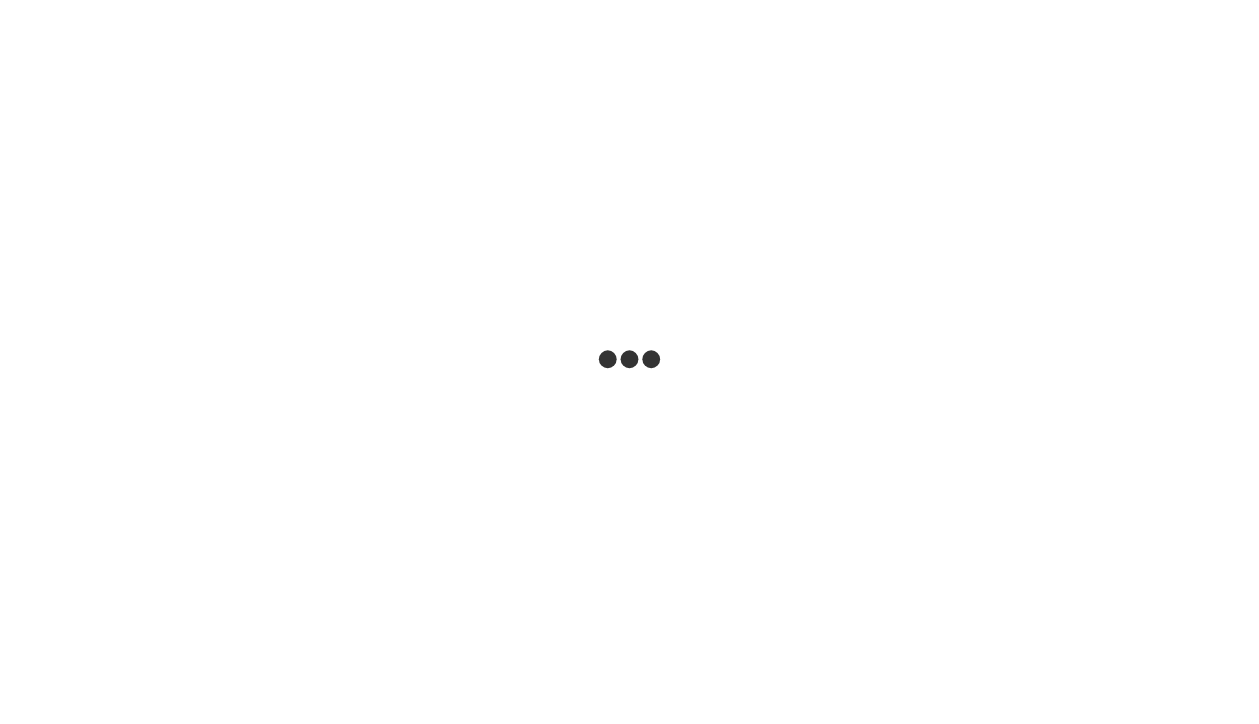 scroll, scrollTop: 0, scrollLeft: 0, axis: both 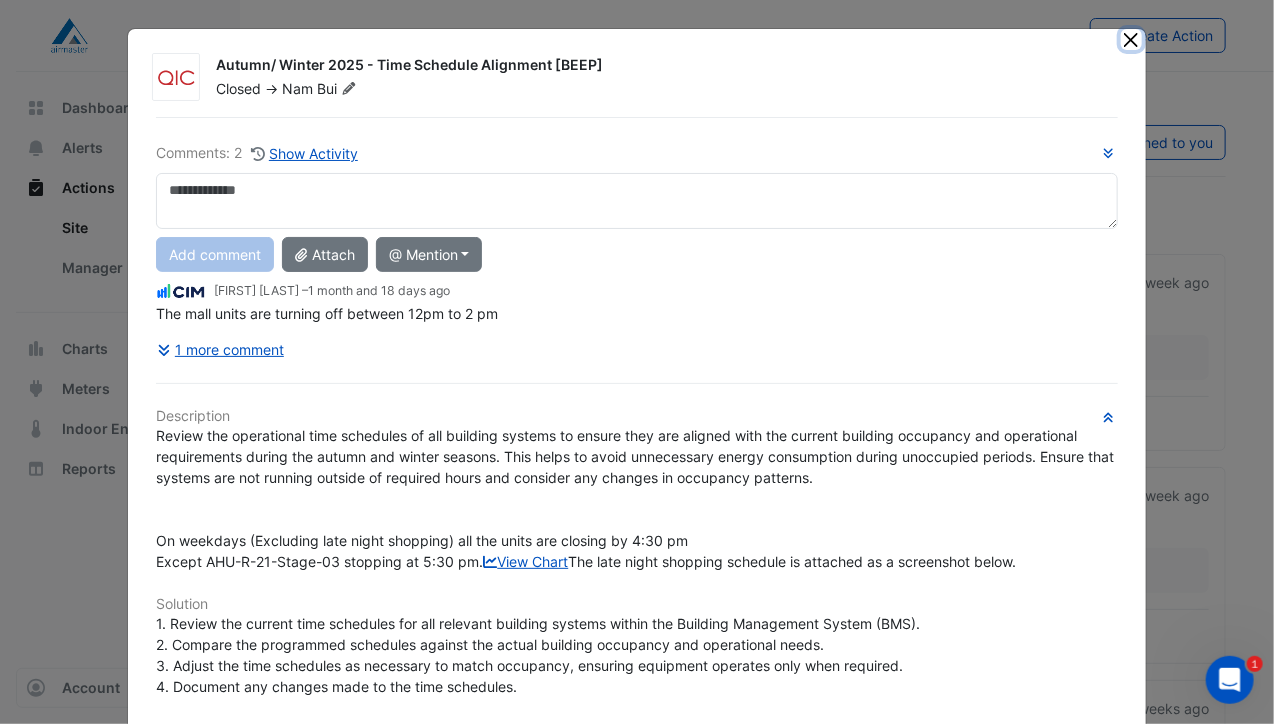 click 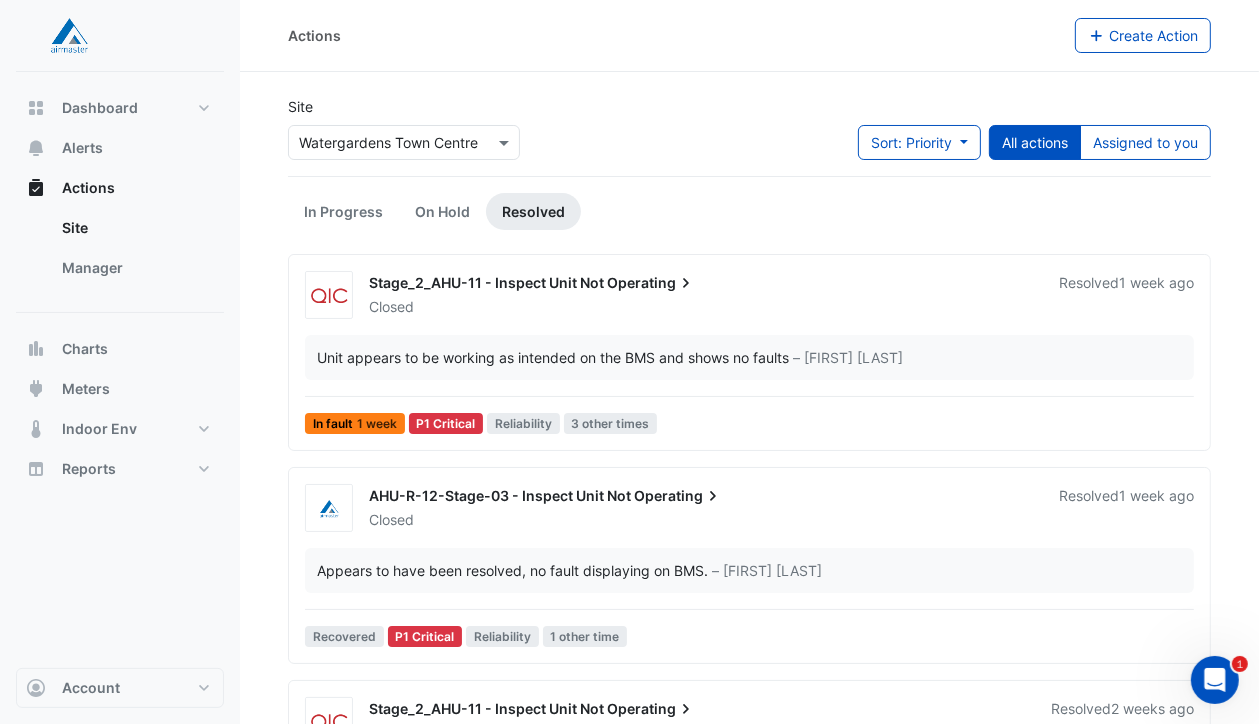 scroll, scrollTop: 0, scrollLeft: 0, axis: both 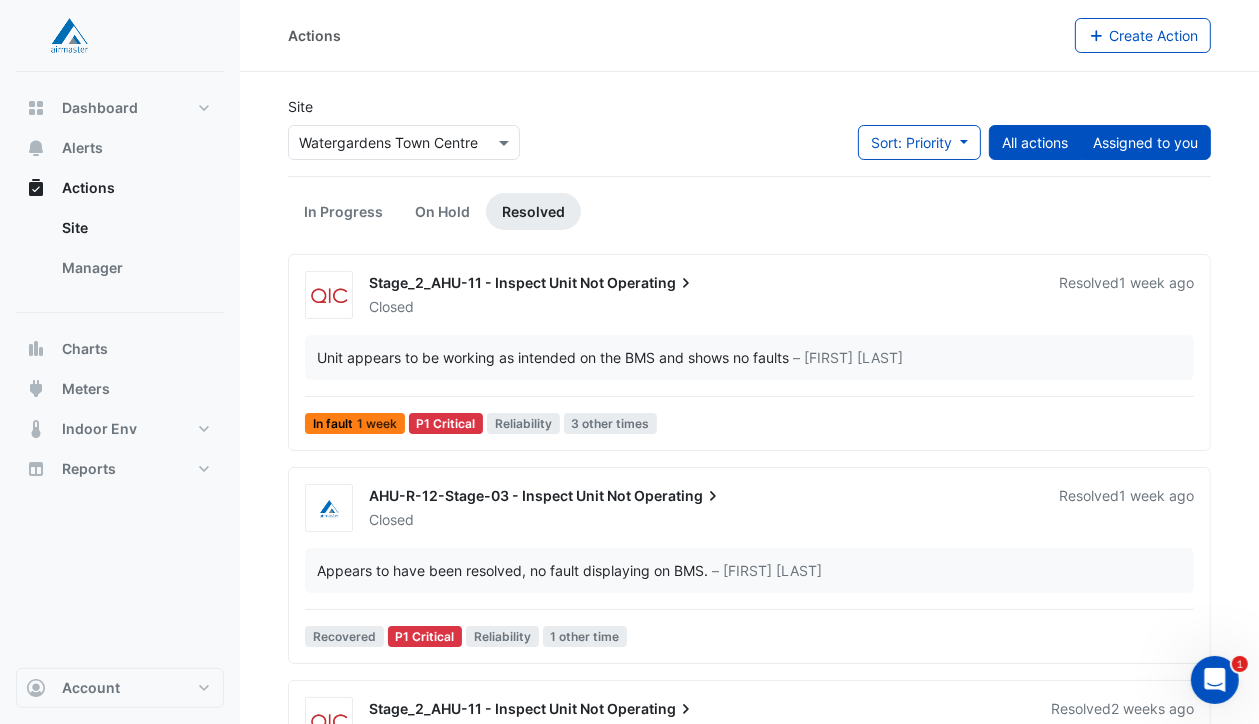 click on "Assigned to you" 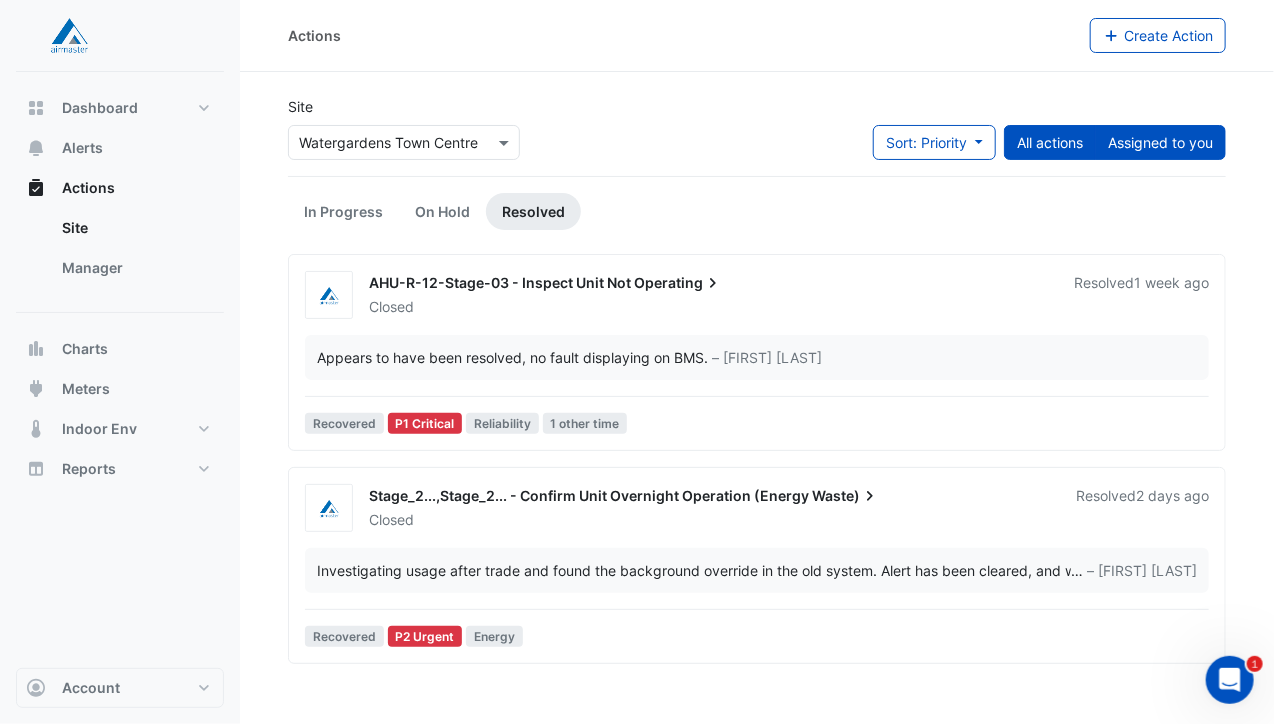 click on "All actions" 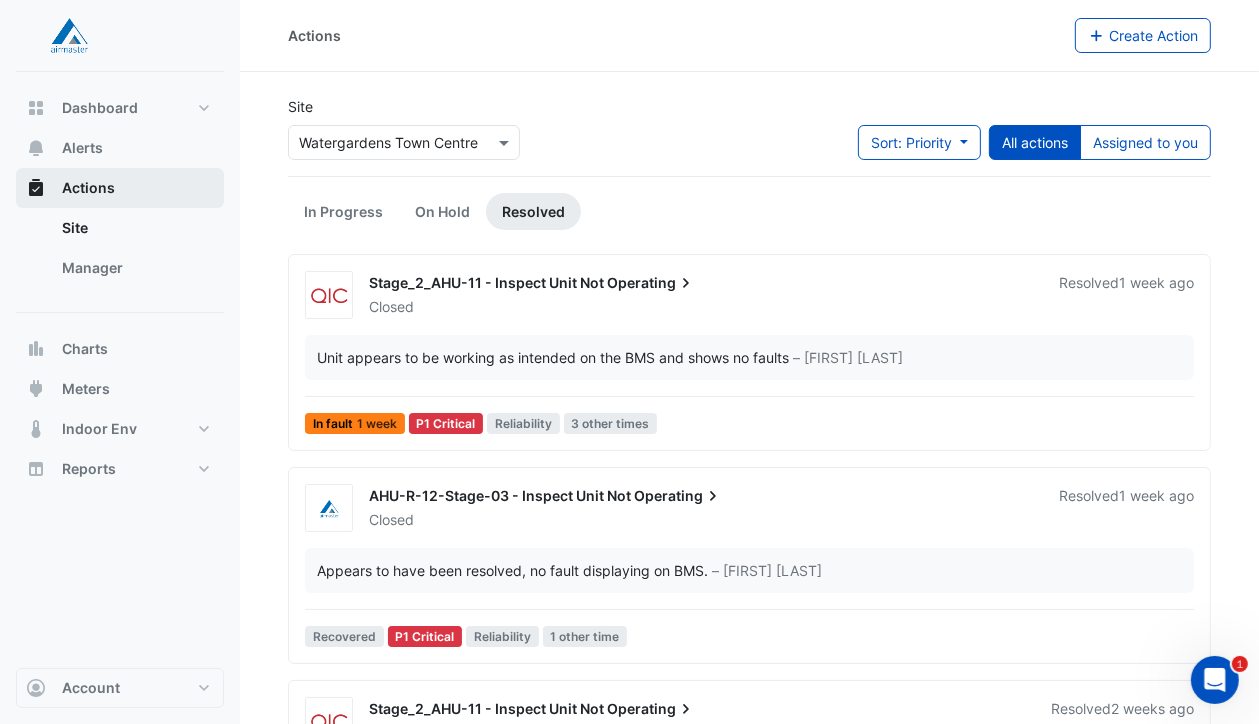 click on "Actions" at bounding box center [88, 188] 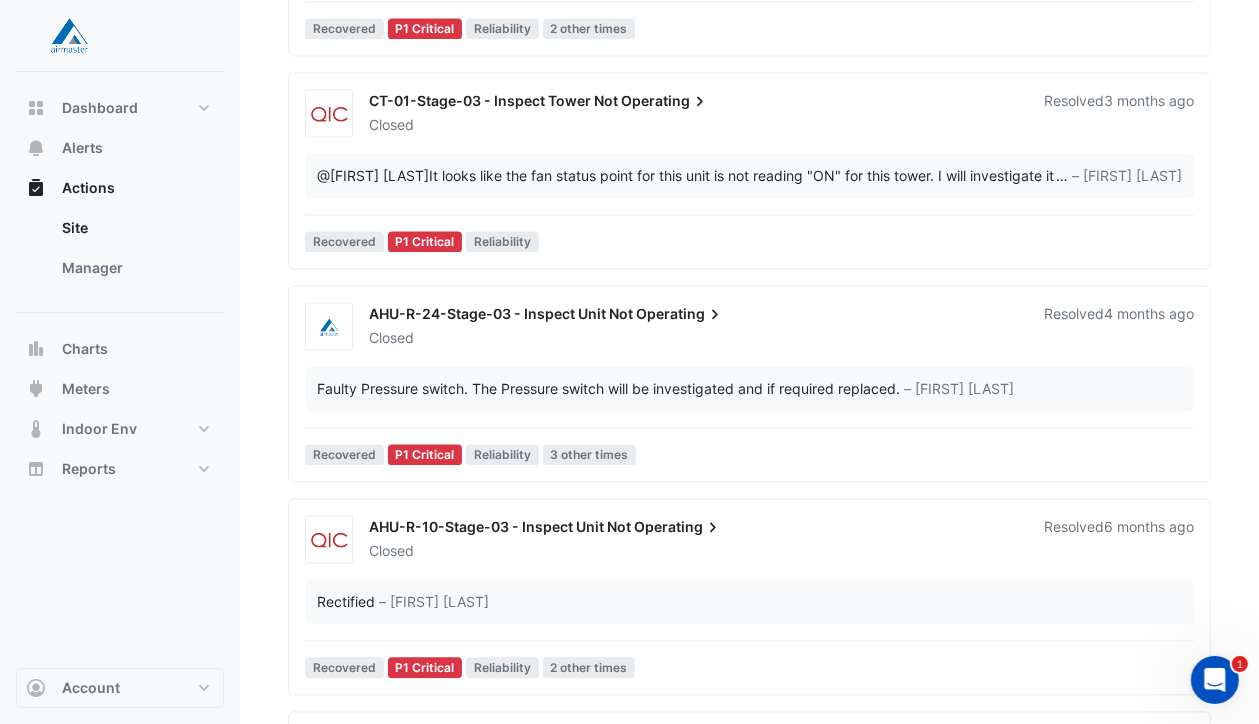 scroll, scrollTop: 3400, scrollLeft: 0, axis: vertical 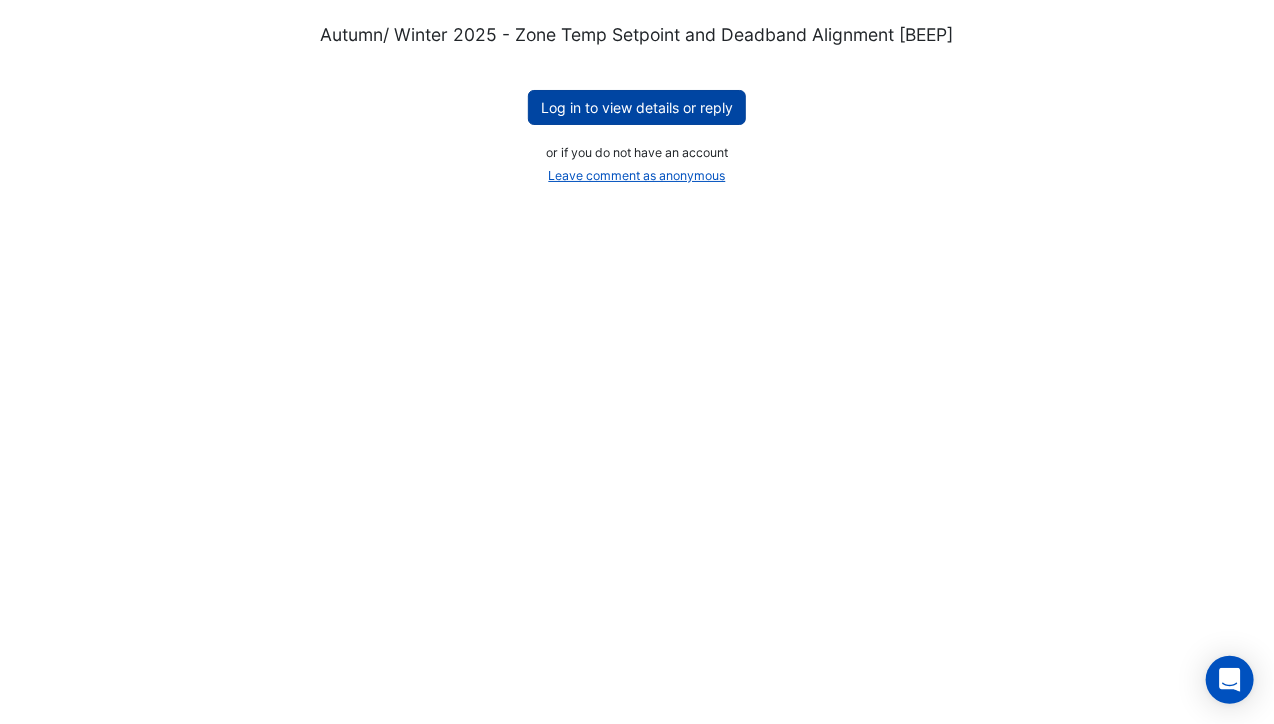 click on "Log in to view details or reply" 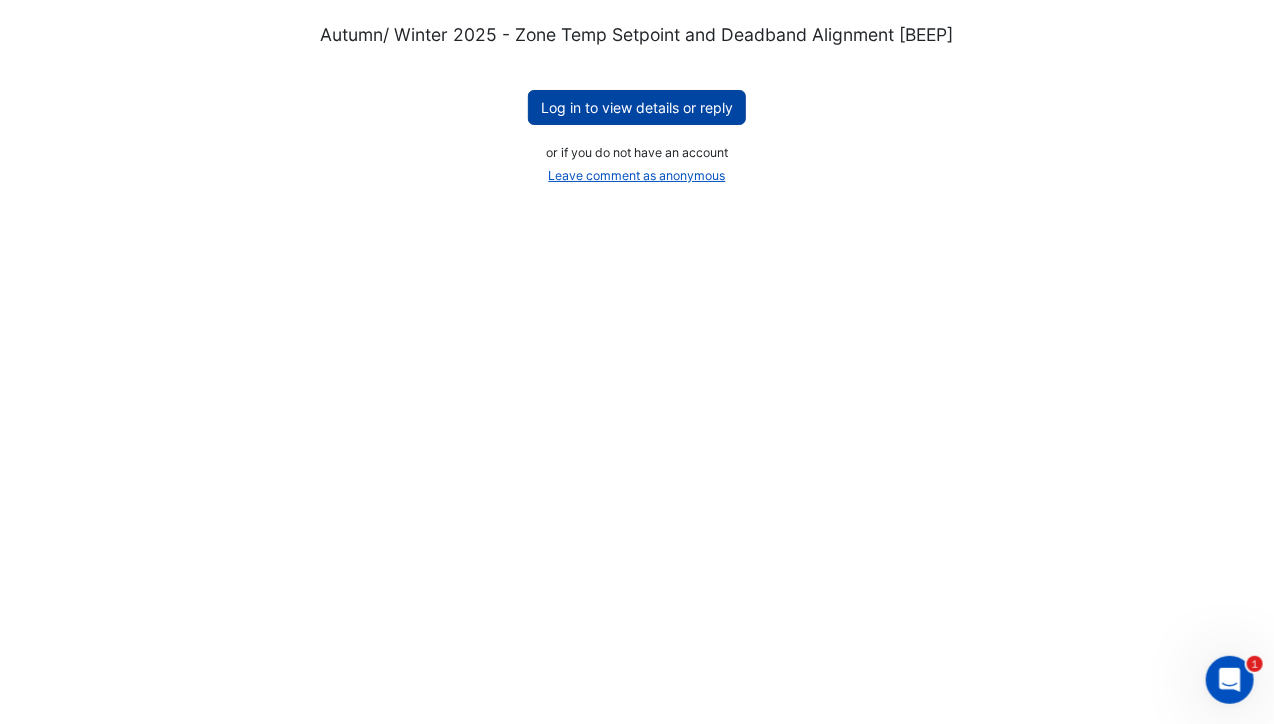 scroll, scrollTop: 0, scrollLeft: 0, axis: both 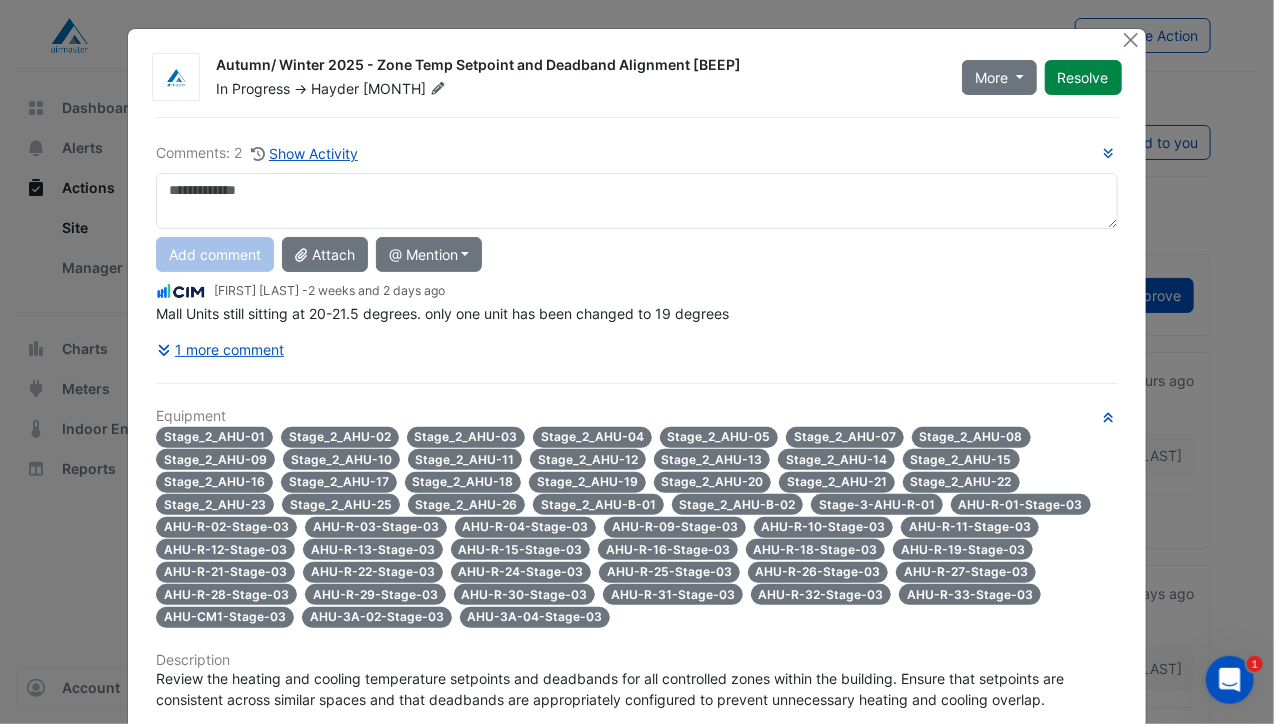 click at bounding box center (636, 201) 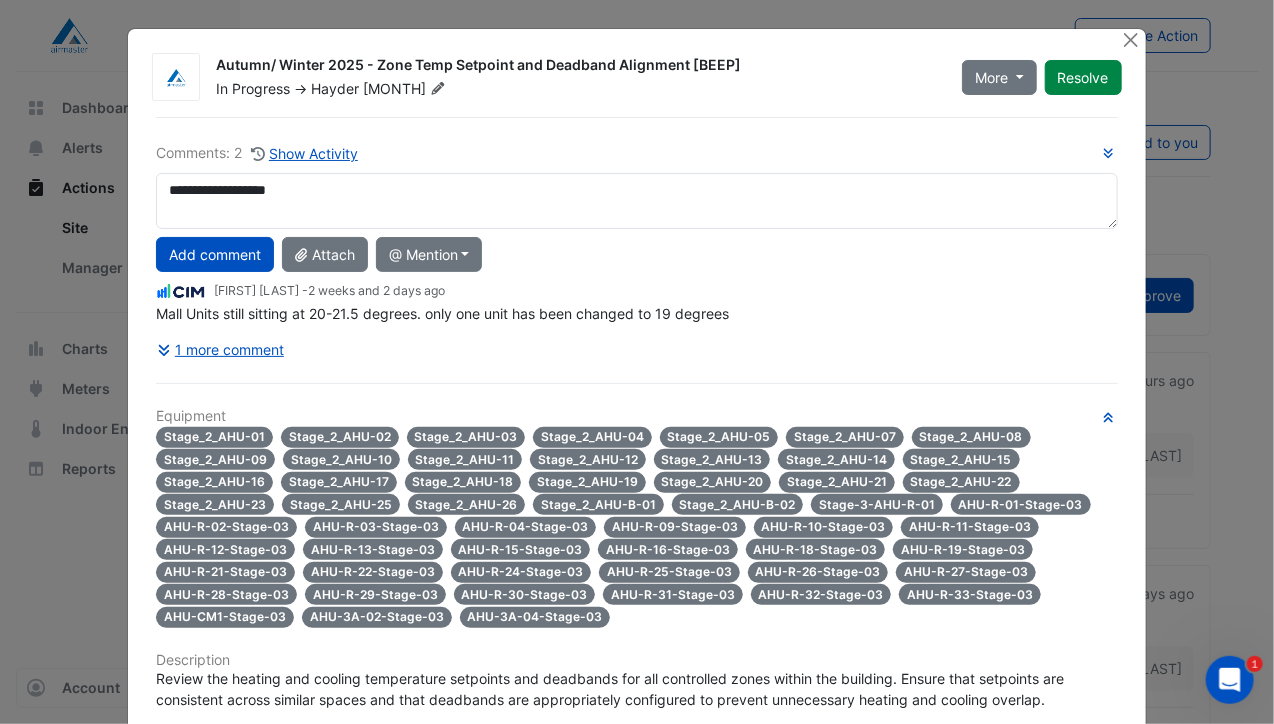 click on "**********" at bounding box center [636, 201] 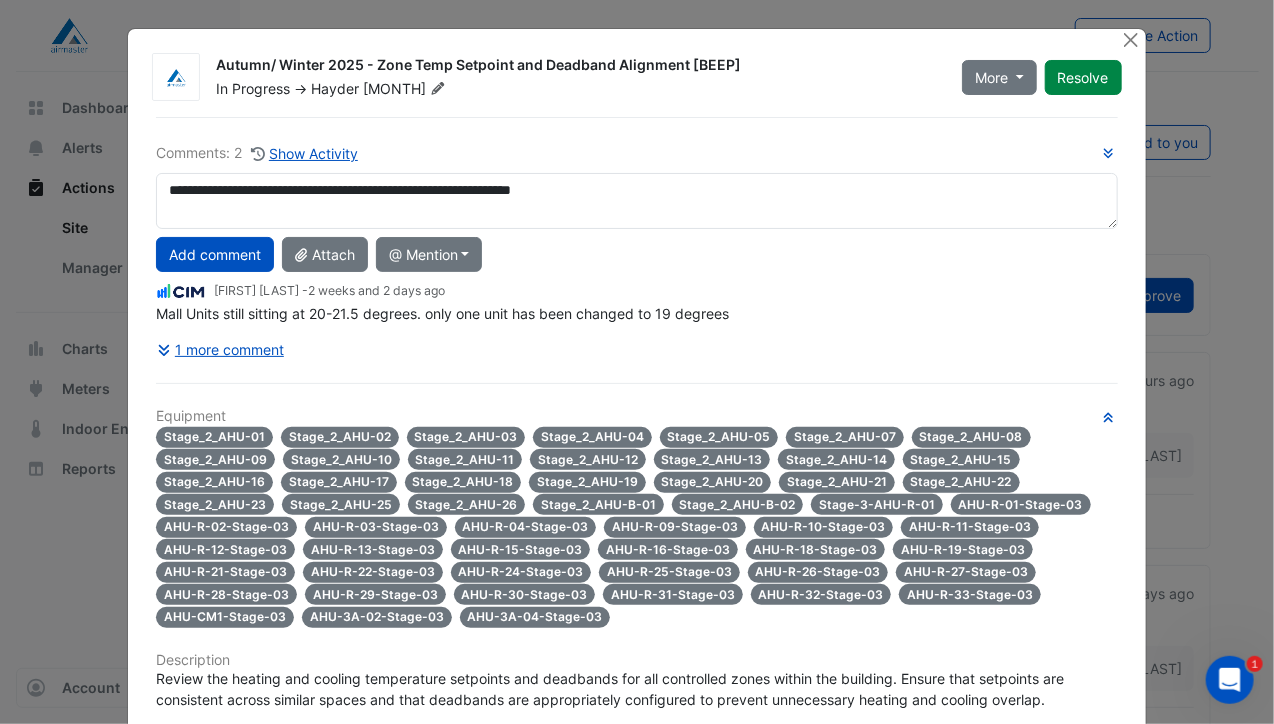 click on "**********" at bounding box center (636, 201) 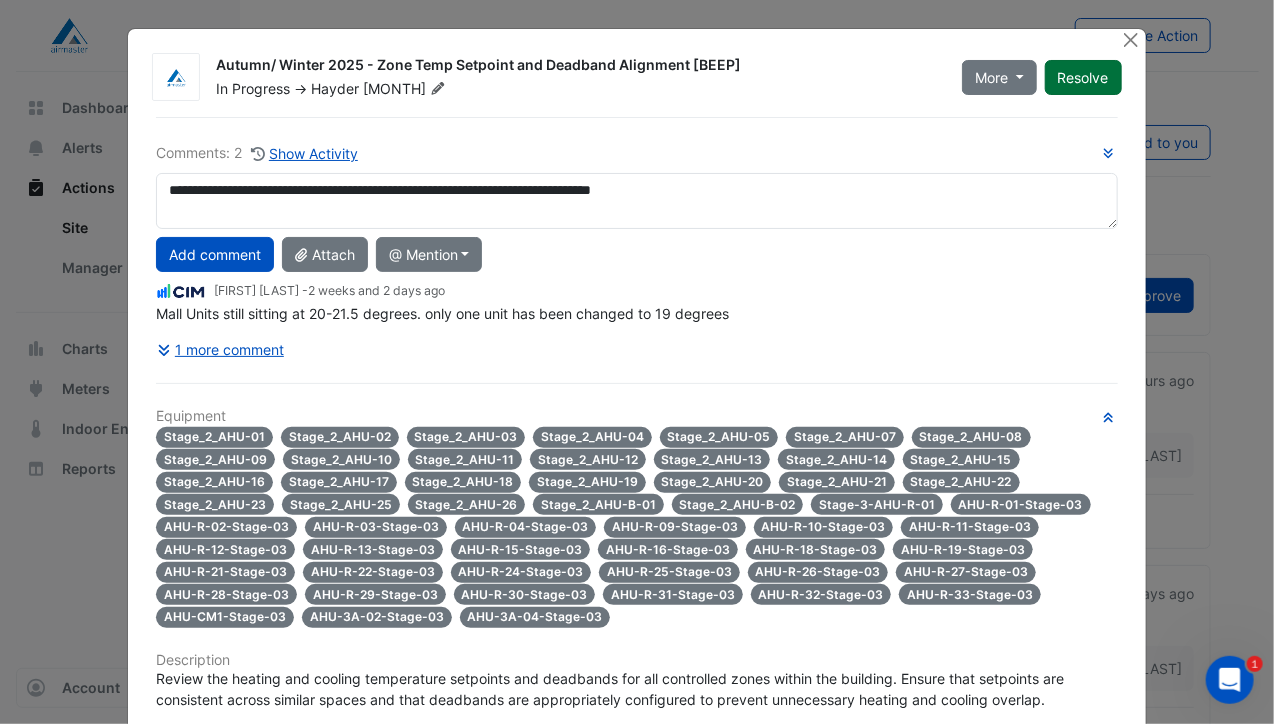 type on "**********" 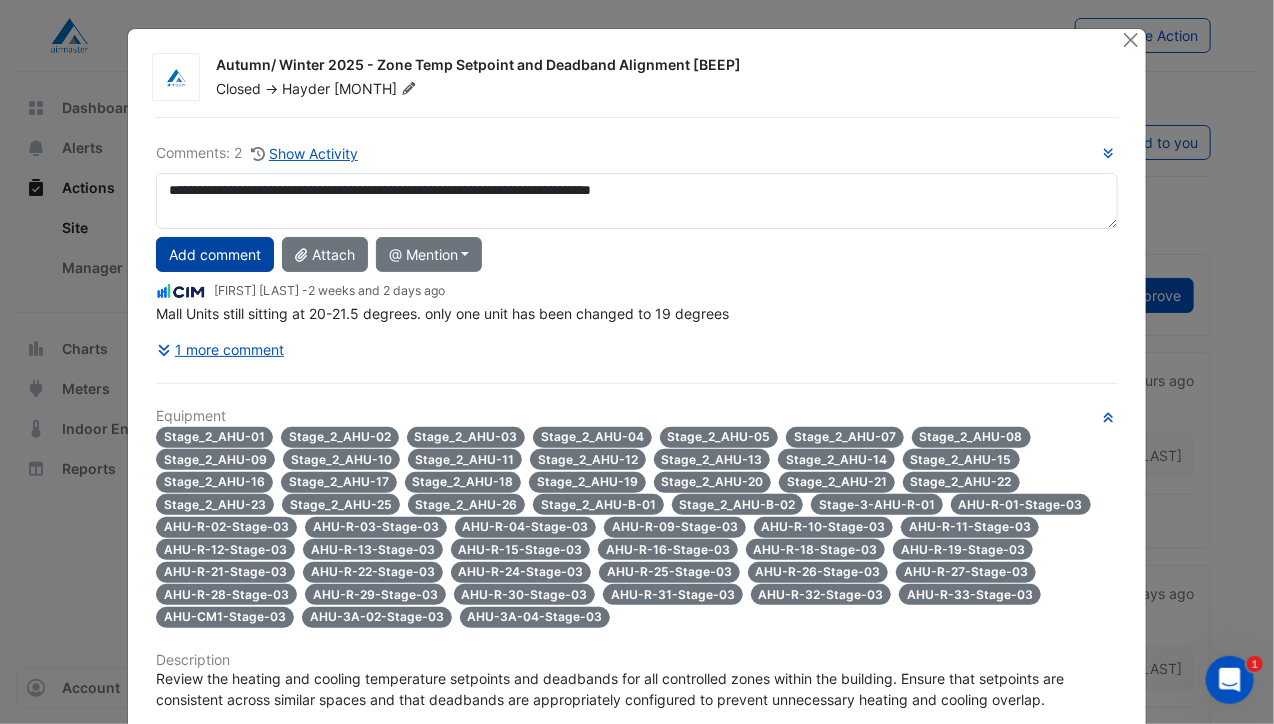 click on "Add comment" 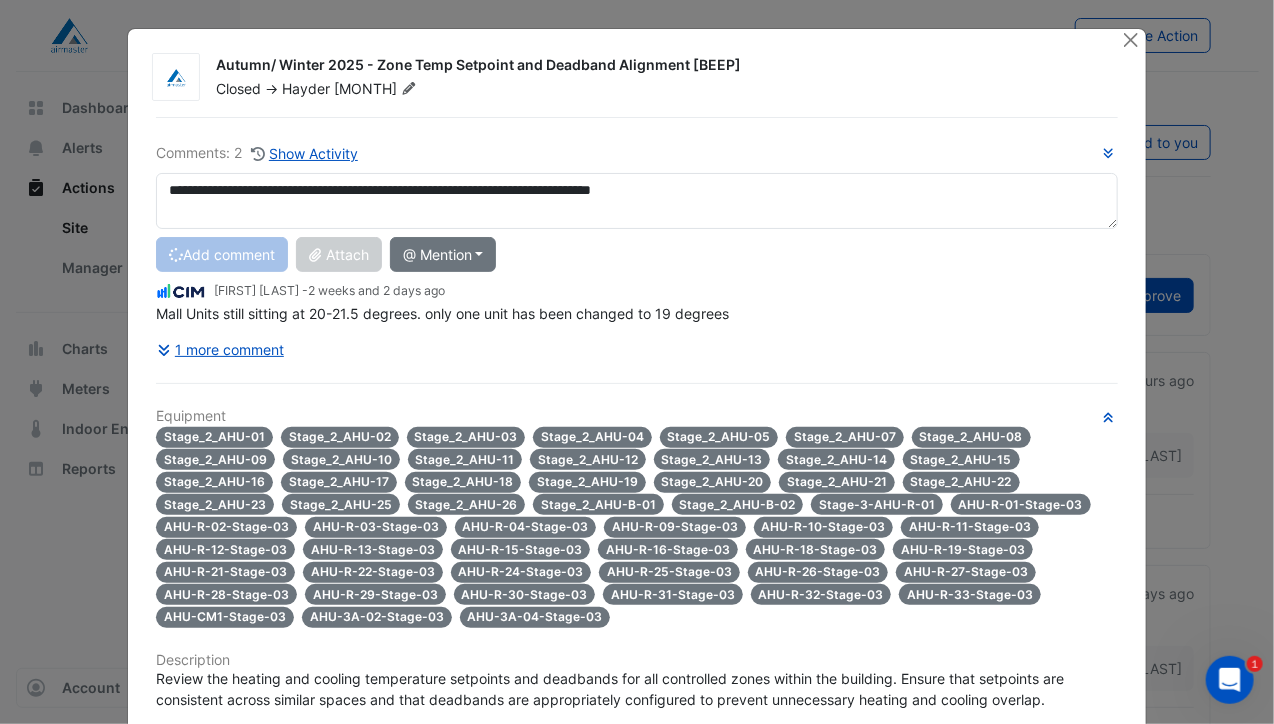 type 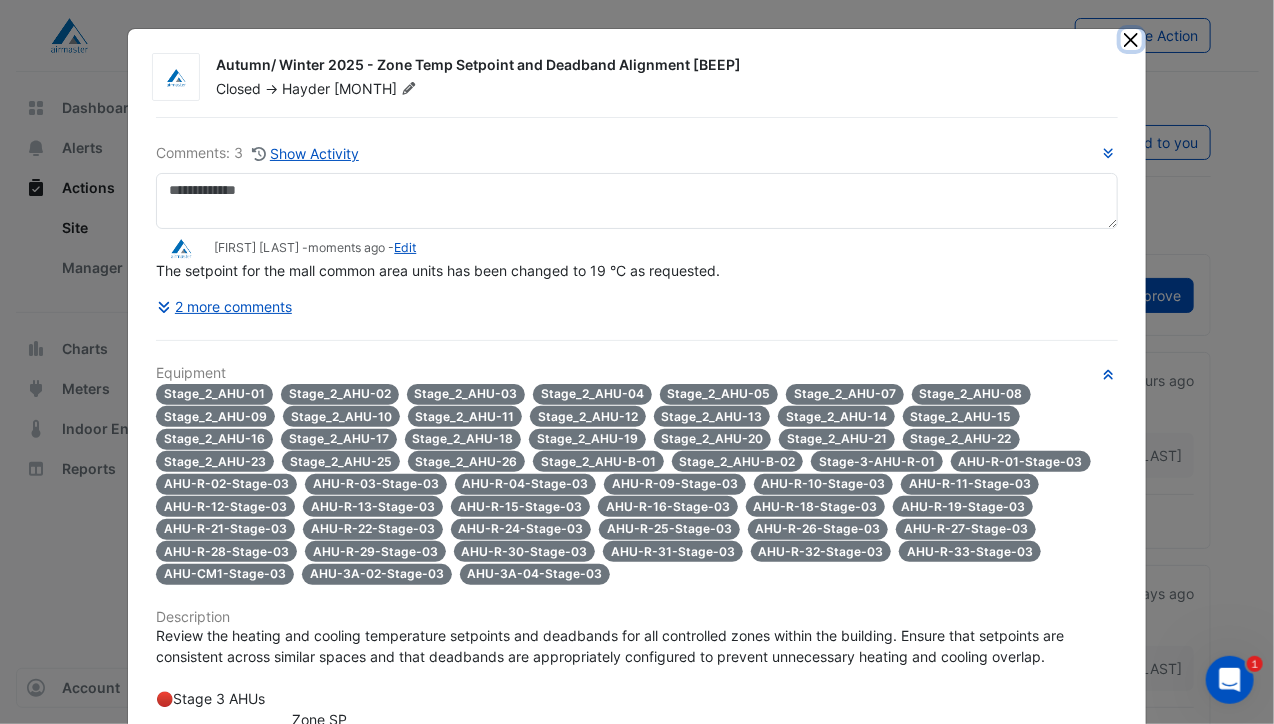 click 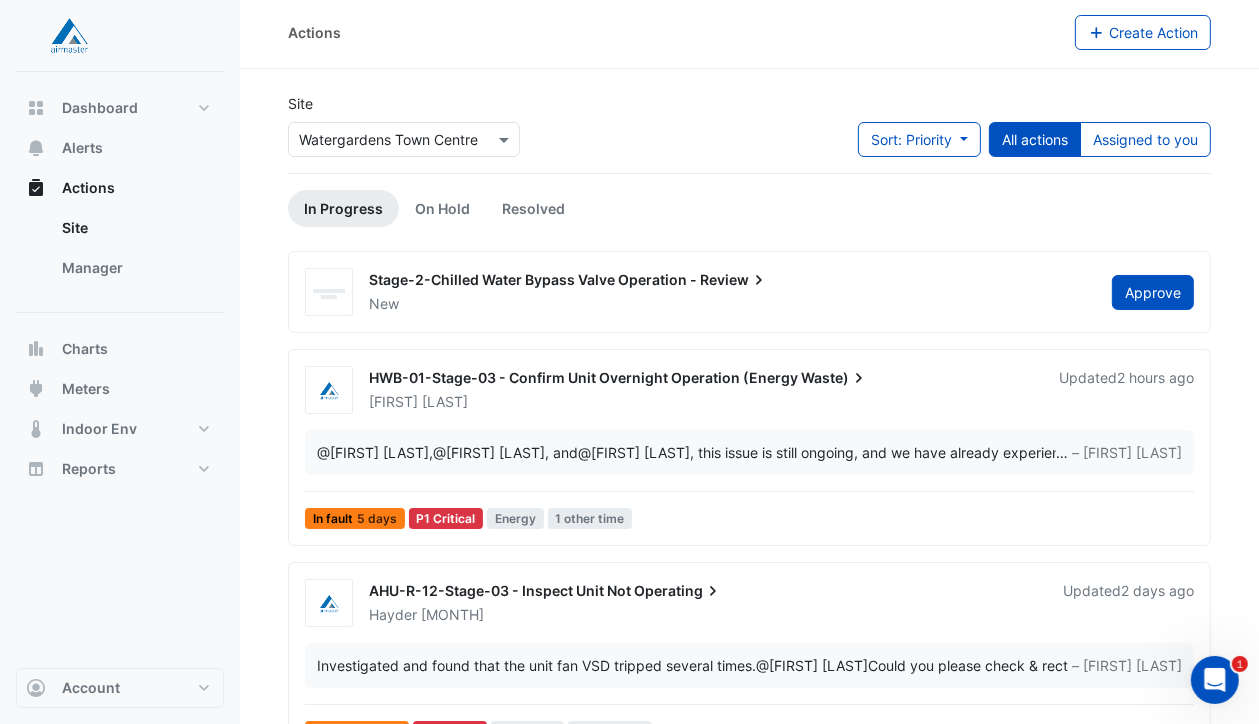 scroll, scrollTop: 0, scrollLeft: 0, axis: both 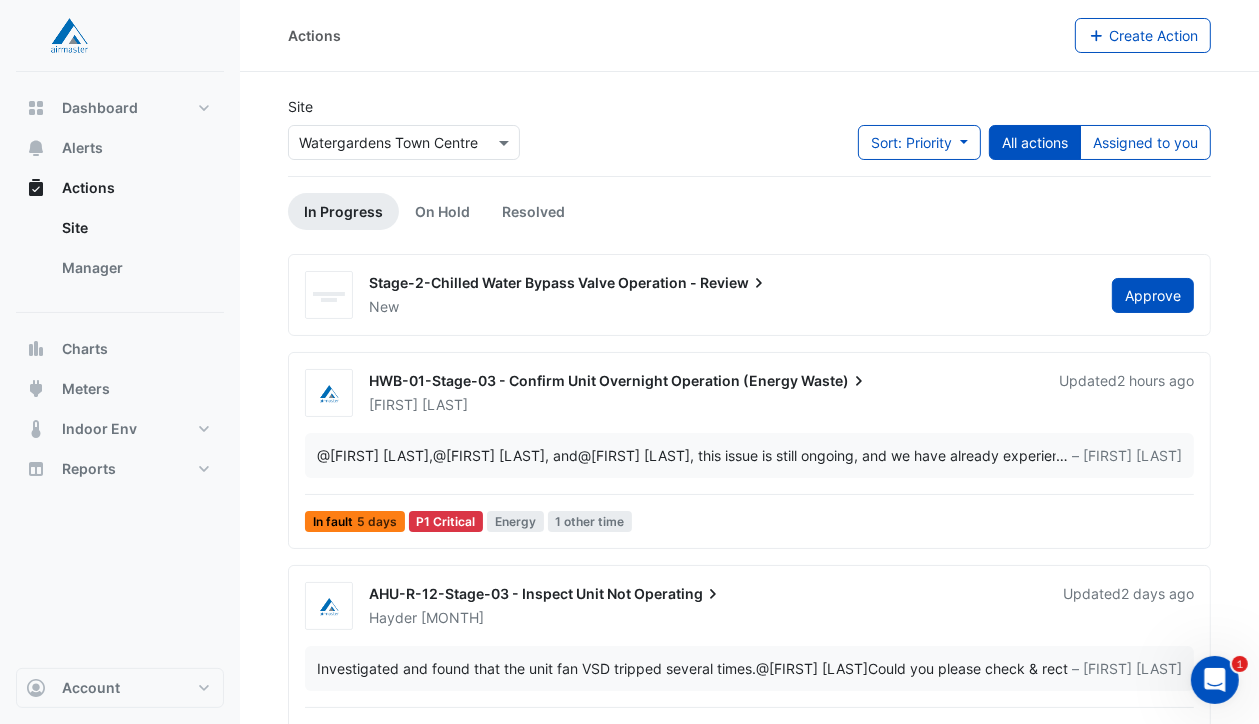 click on "[FIRST]
[LAST]" at bounding box center [702, 405] 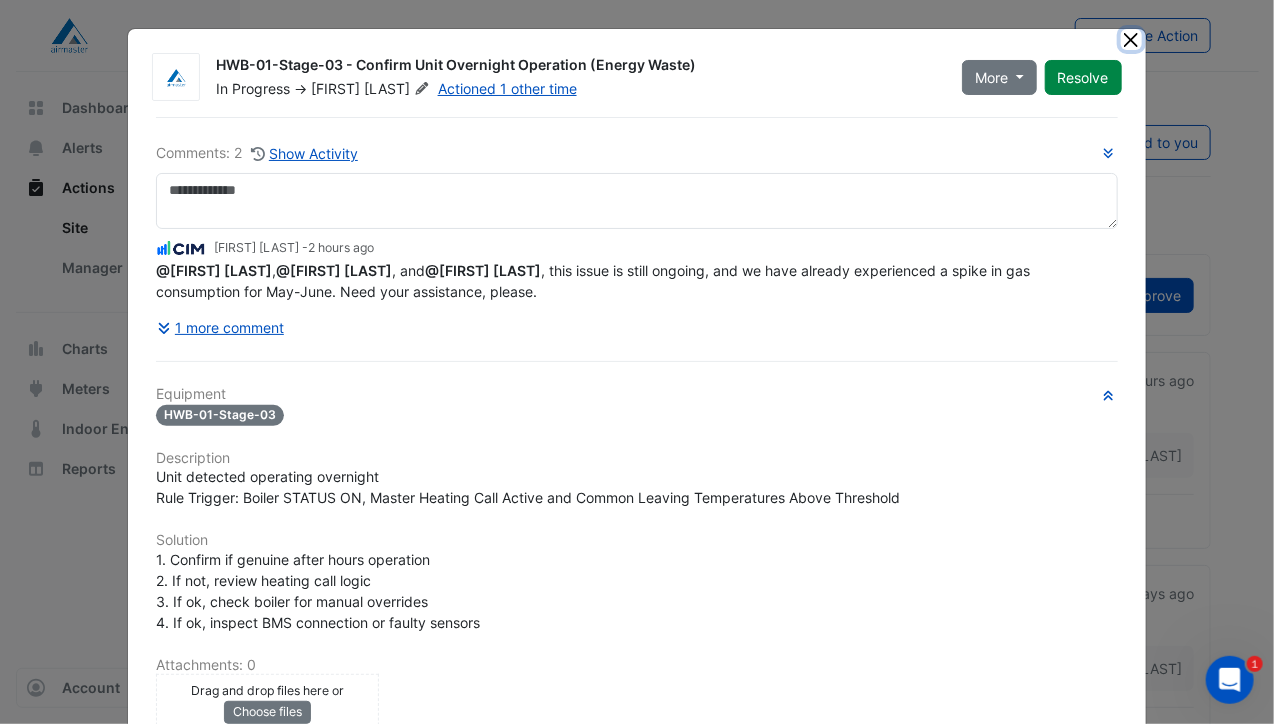 click 